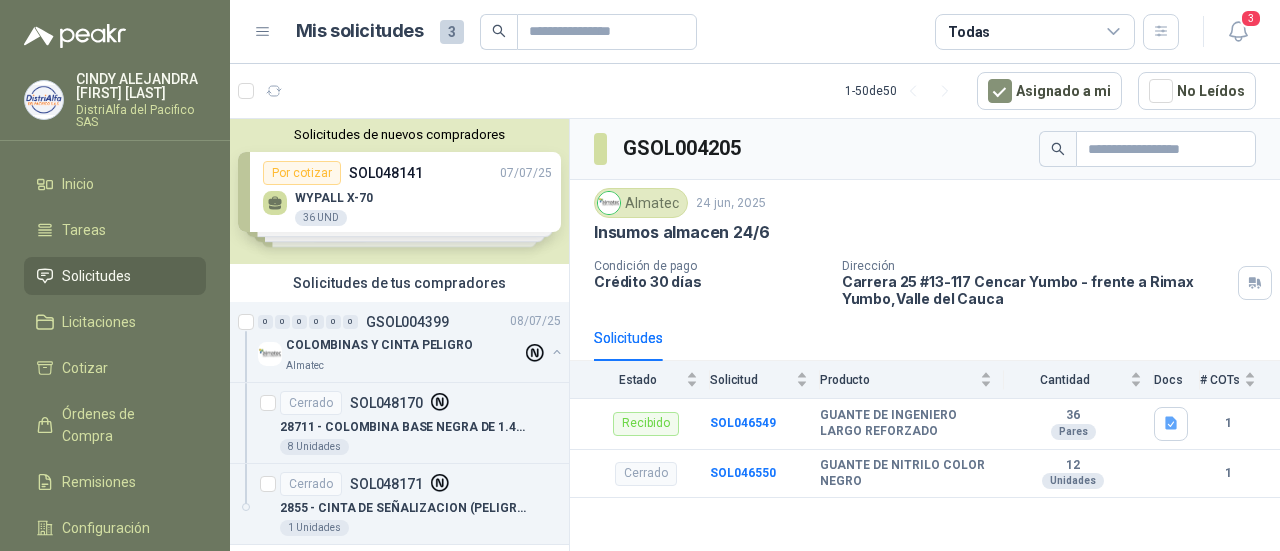 scroll, scrollTop: 0, scrollLeft: 0, axis: both 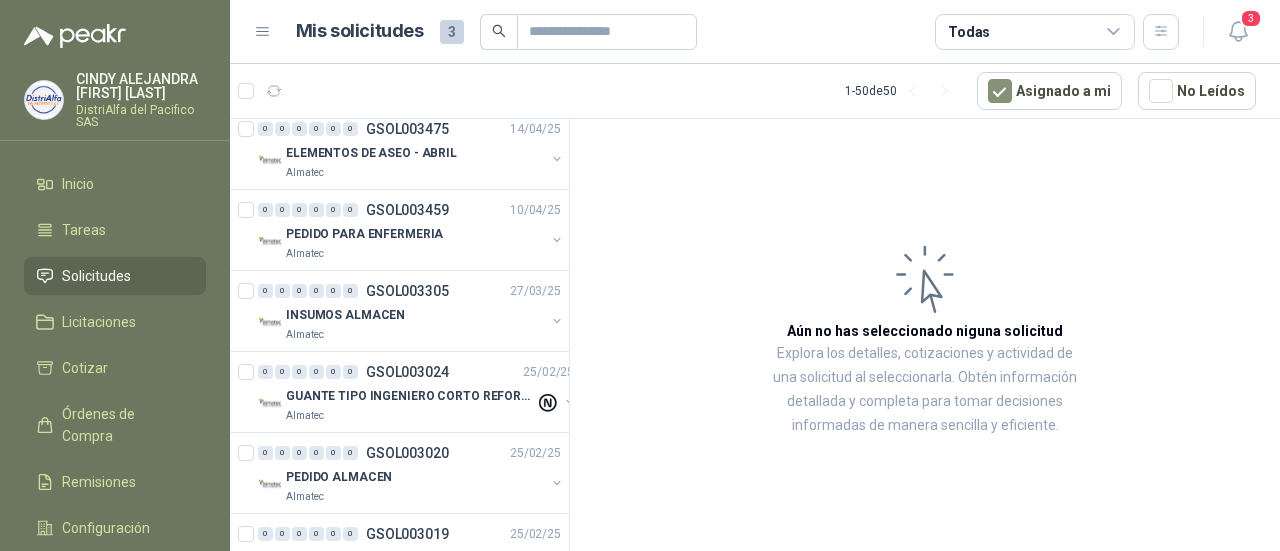 click on "3" at bounding box center [452, 32] 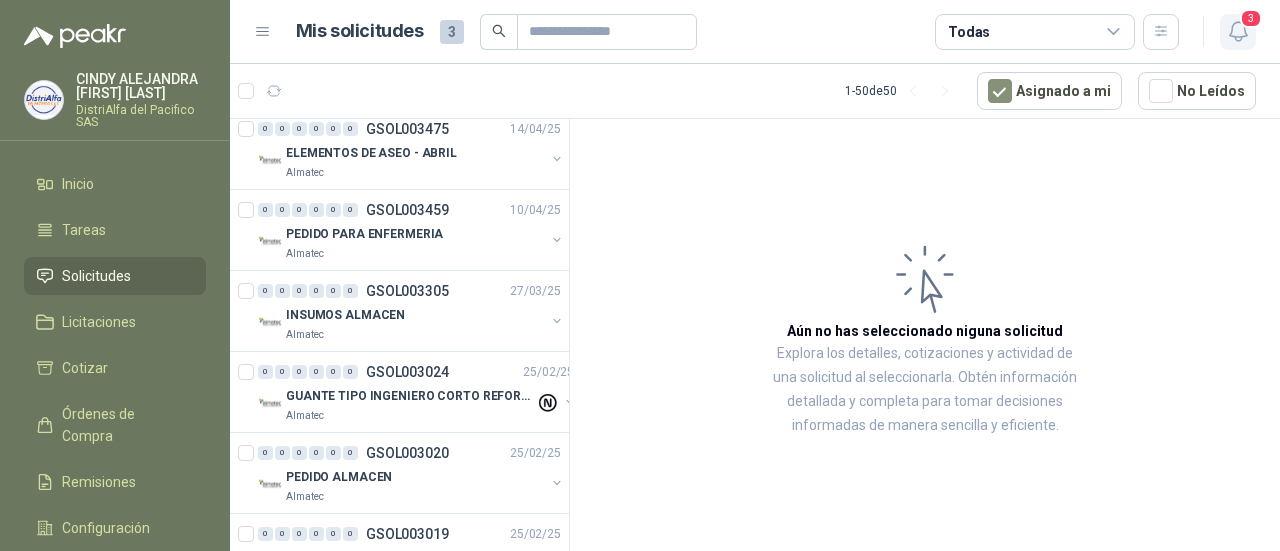click at bounding box center [1237, 31] 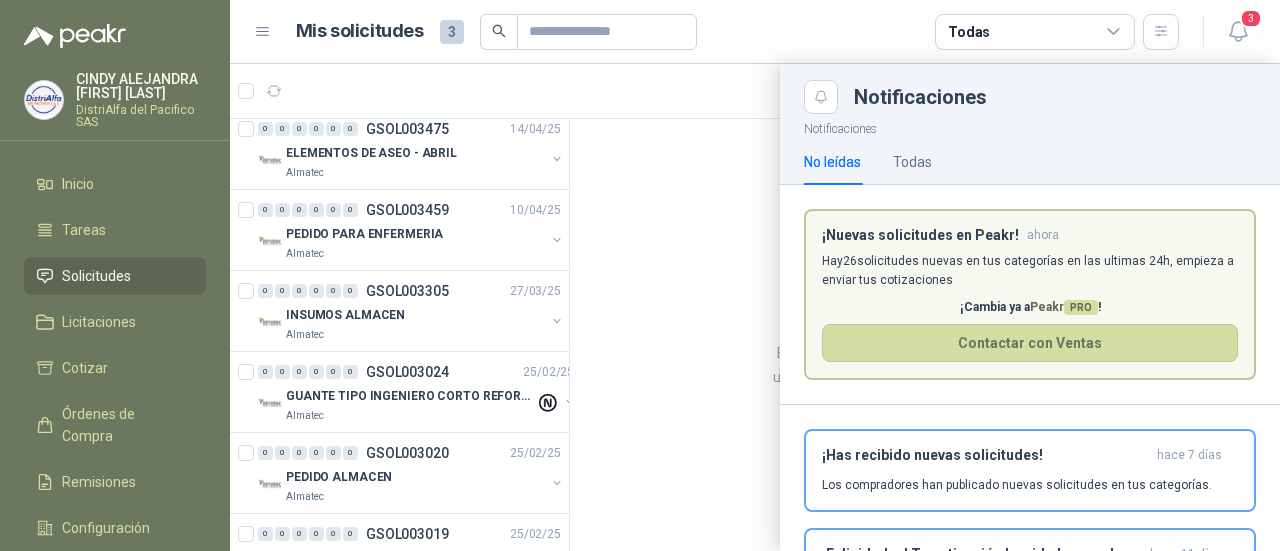 click on "¡Nuevas solicitudes en Peakr! ahora Hay 26 solicitudes nuevas en tus categorías en las ultimas 24h, empieza a enviar tus cotizaciones ¡Cambia ya a Peakr PRO ! Contactar con Ventas" at bounding box center (1030, 295) 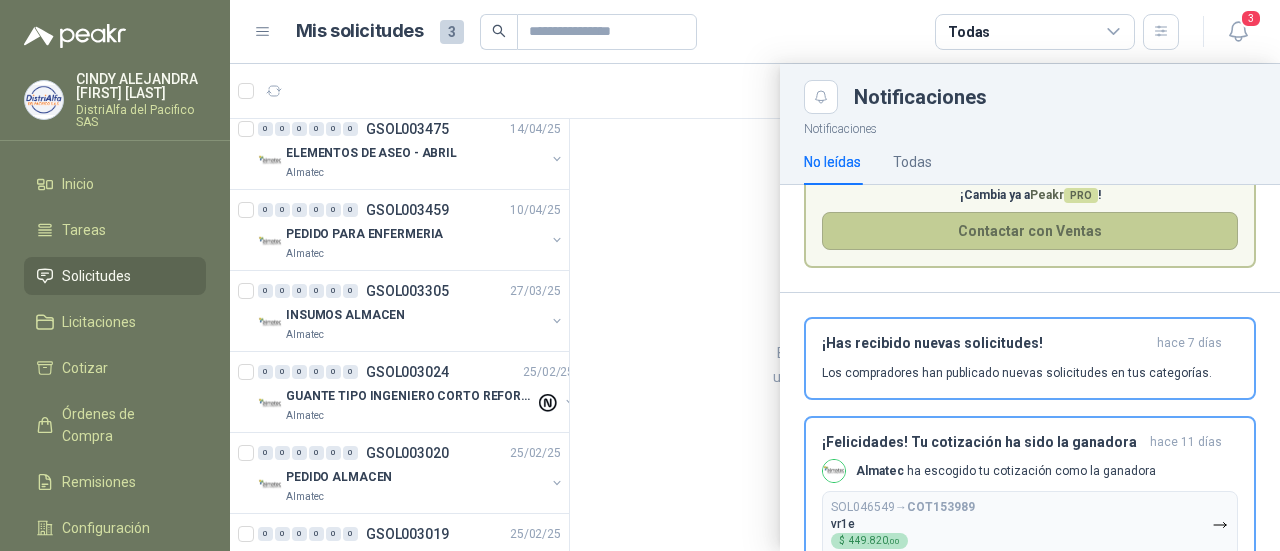 scroll, scrollTop: 133, scrollLeft: 0, axis: vertical 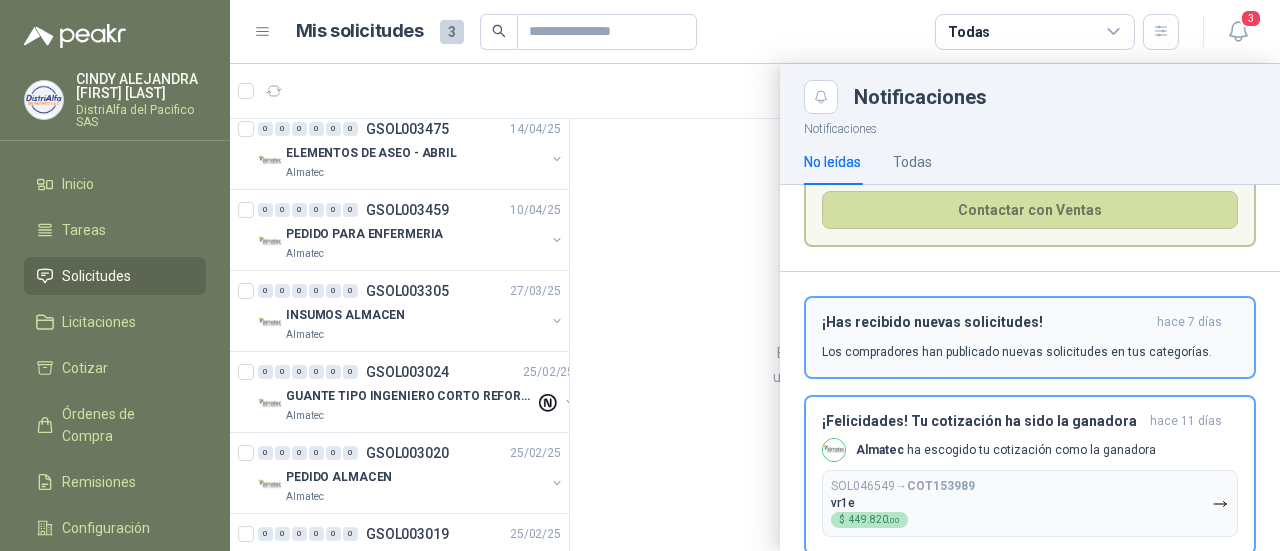 click on "Los compradores han publicado nuevas solicitudes en tus categorías." at bounding box center [1017, 352] 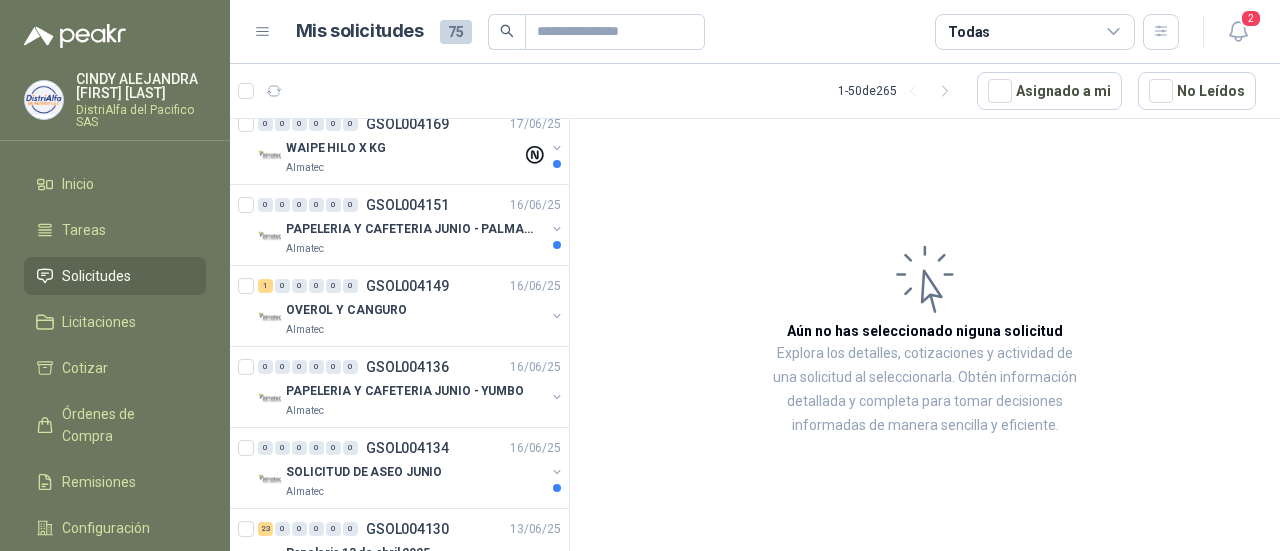 scroll, scrollTop: 1333, scrollLeft: 0, axis: vertical 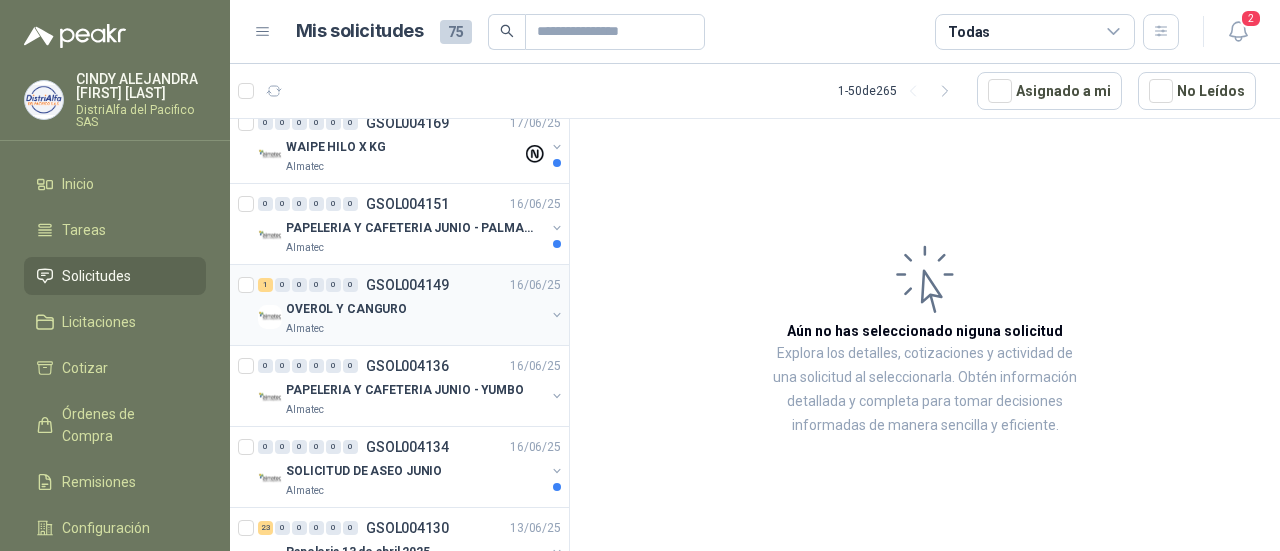click on "OVEROL Y CANGURO" at bounding box center (346, 309) 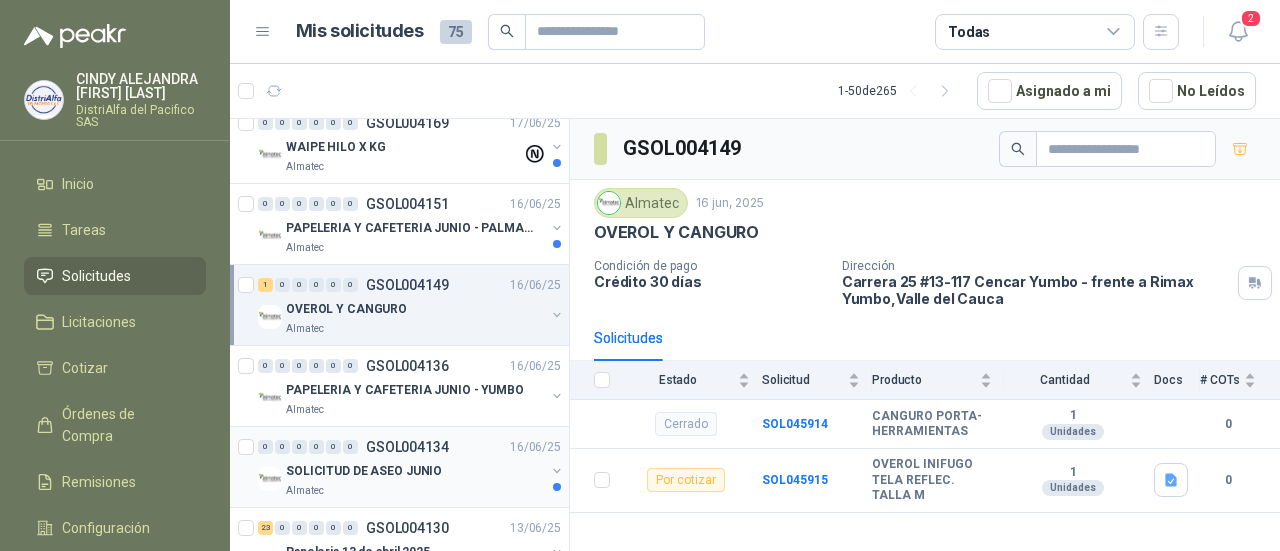click on "Almatec" at bounding box center [415, 491] 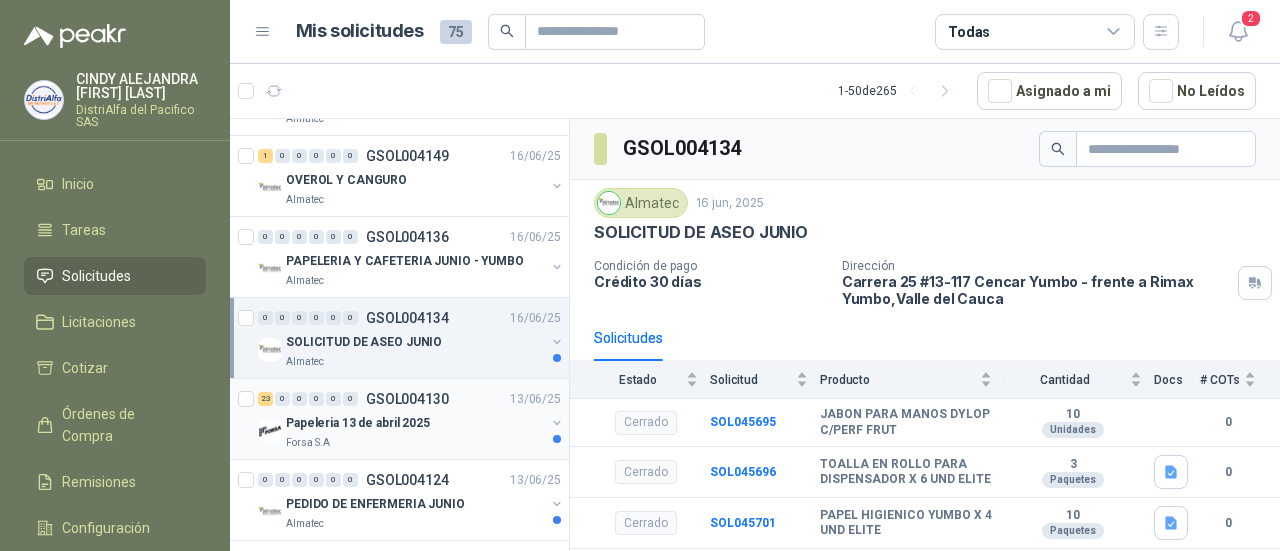 scroll, scrollTop: 1466, scrollLeft: 0, axis: vertical 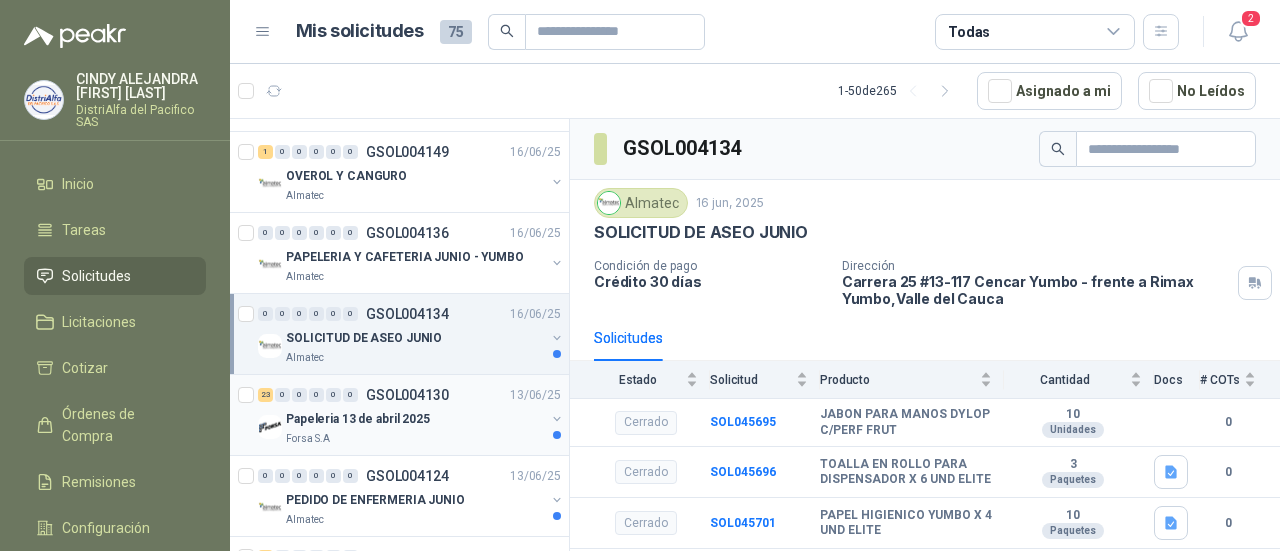 click on "0" at bounding box center (282, 395) 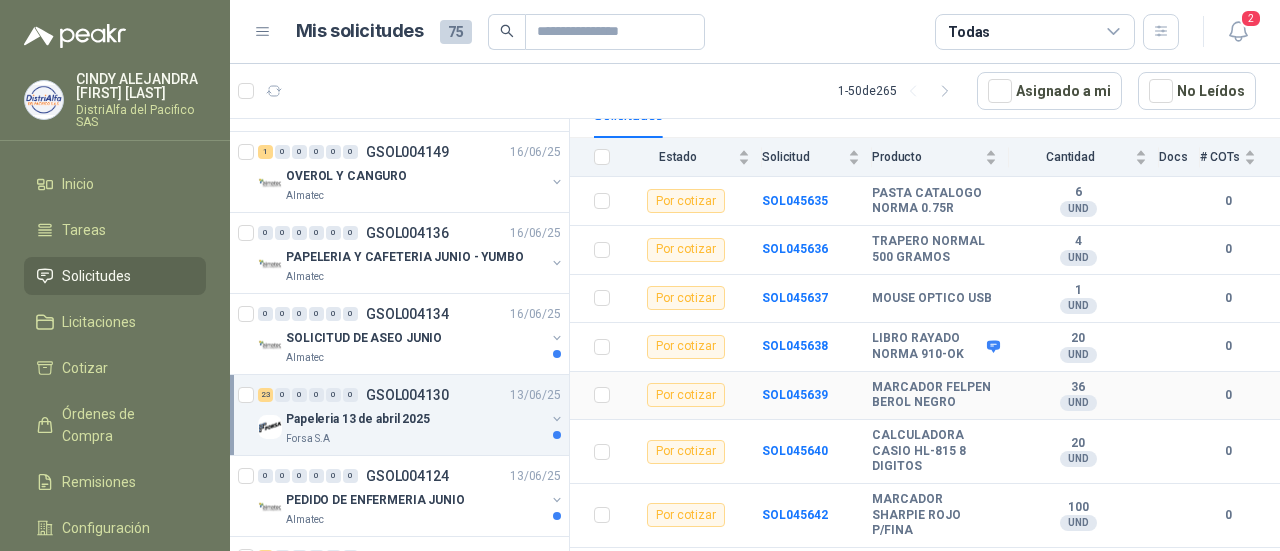 scroll, scrollTop: 266, scrollLeft: 0, axis: vertical 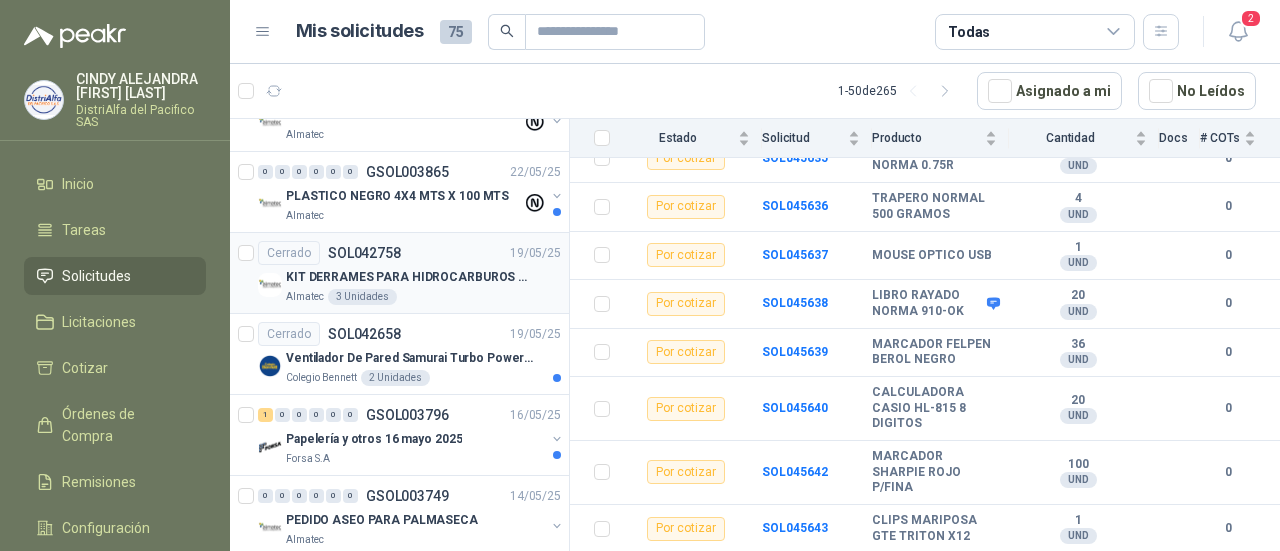 click on "KIT DERRAMES PARA HIDROCARBUROS DE 5 GL" at bounding box center [410, 277] 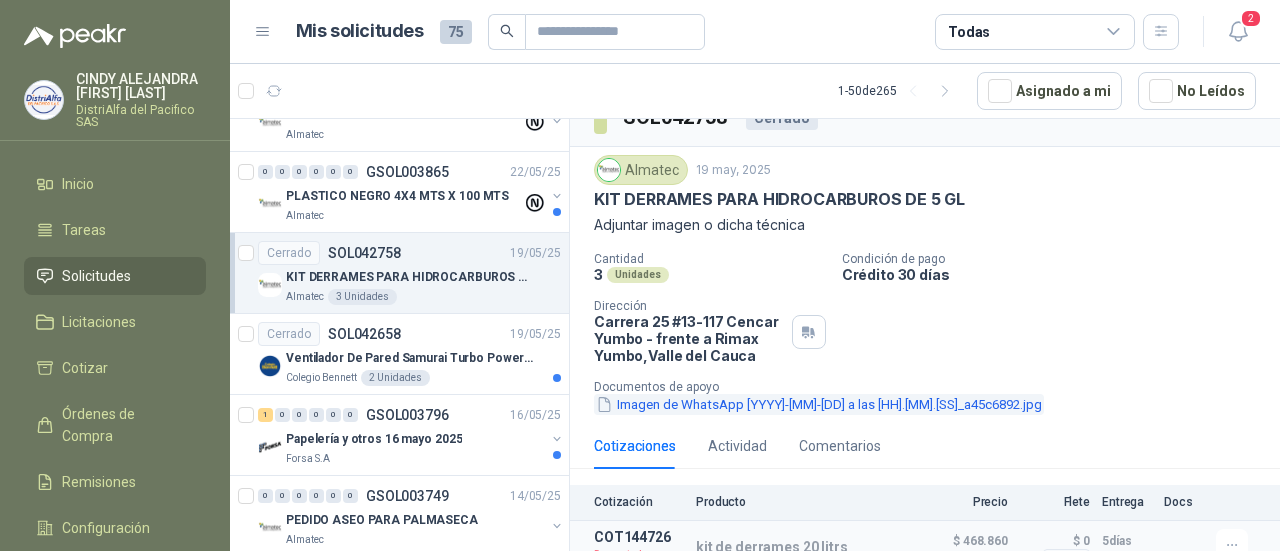 scroll, scrollTop: 44, scrollLeft: 0, axis: vertical 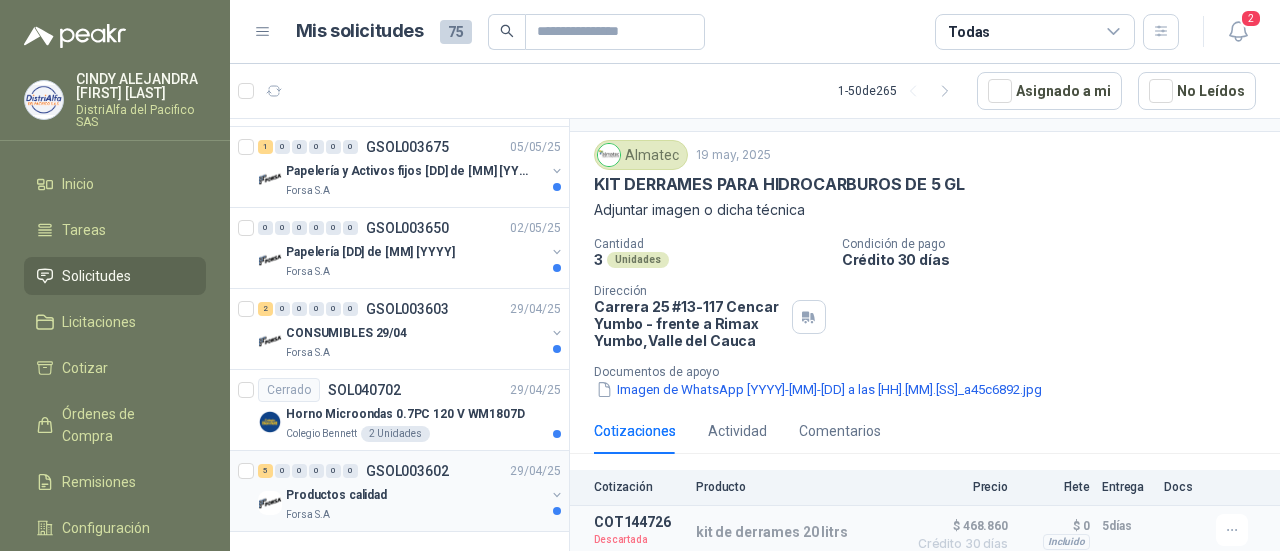 click on "Productos calidad" at bounding box center (336, 495) 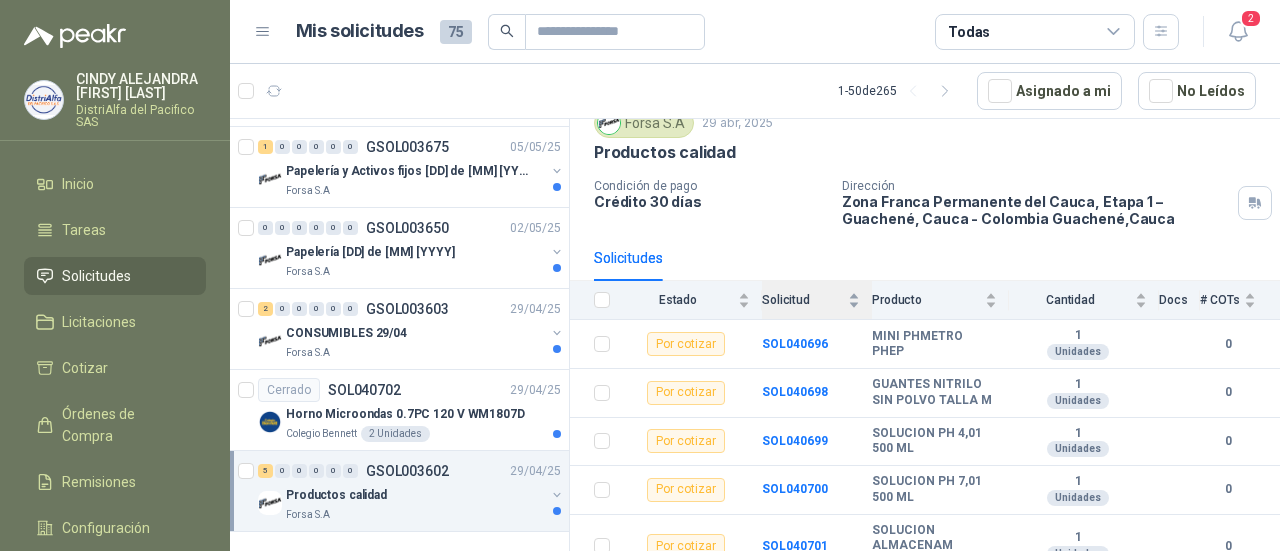 scroll, scrollTop: 128, scrollLeft: 0, axis: vertical 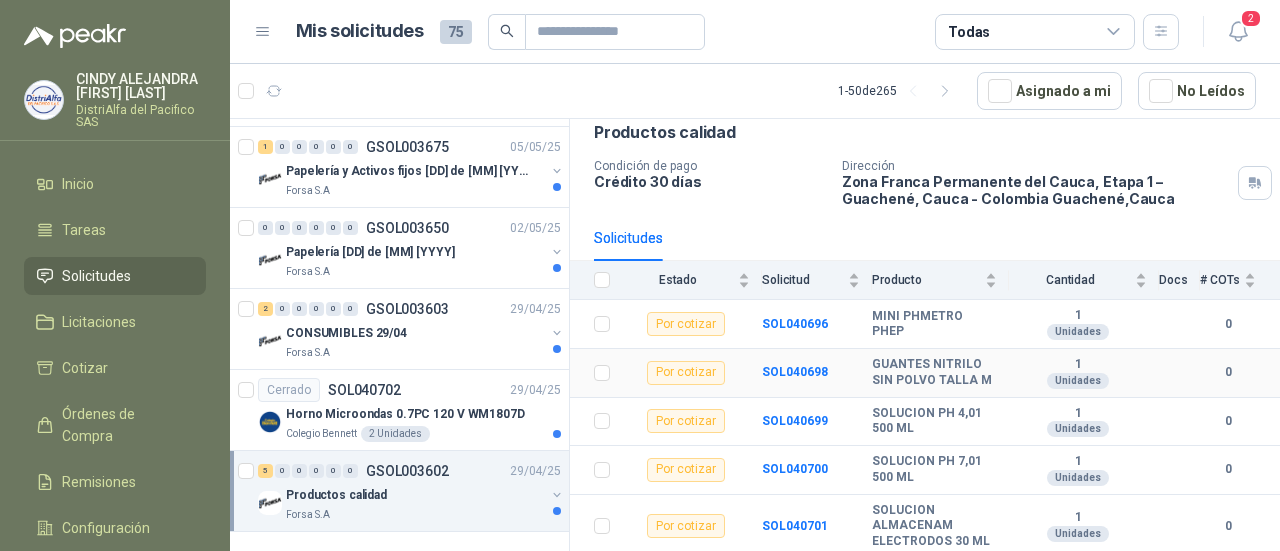 click on "Por cotizar" at bounding box center (686, 373) 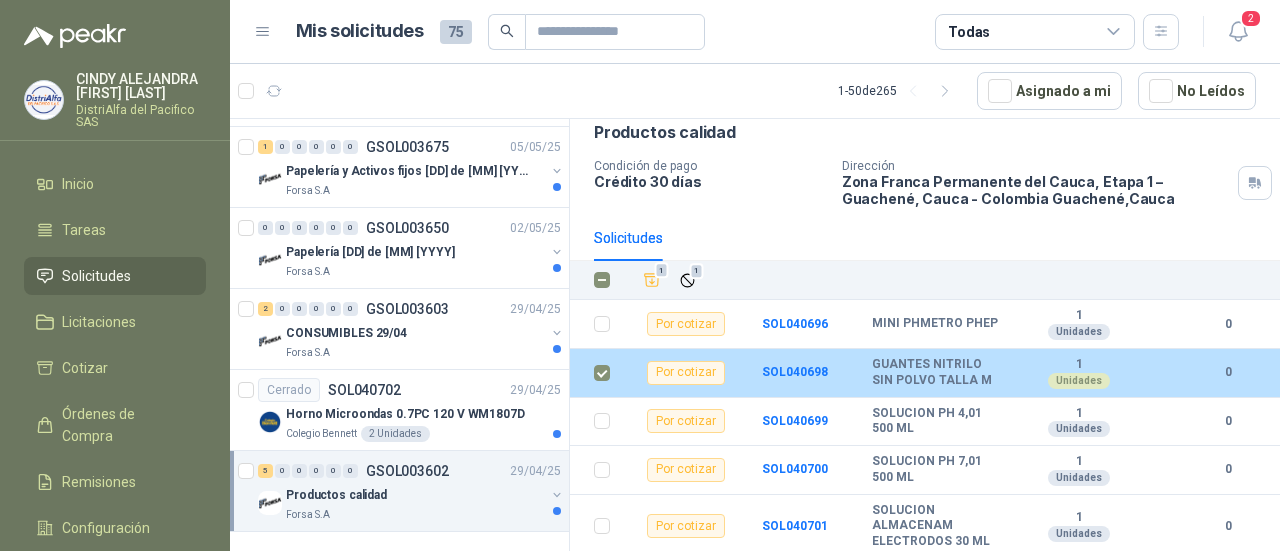click on "Unidades" at bounding box center [1079, 381] 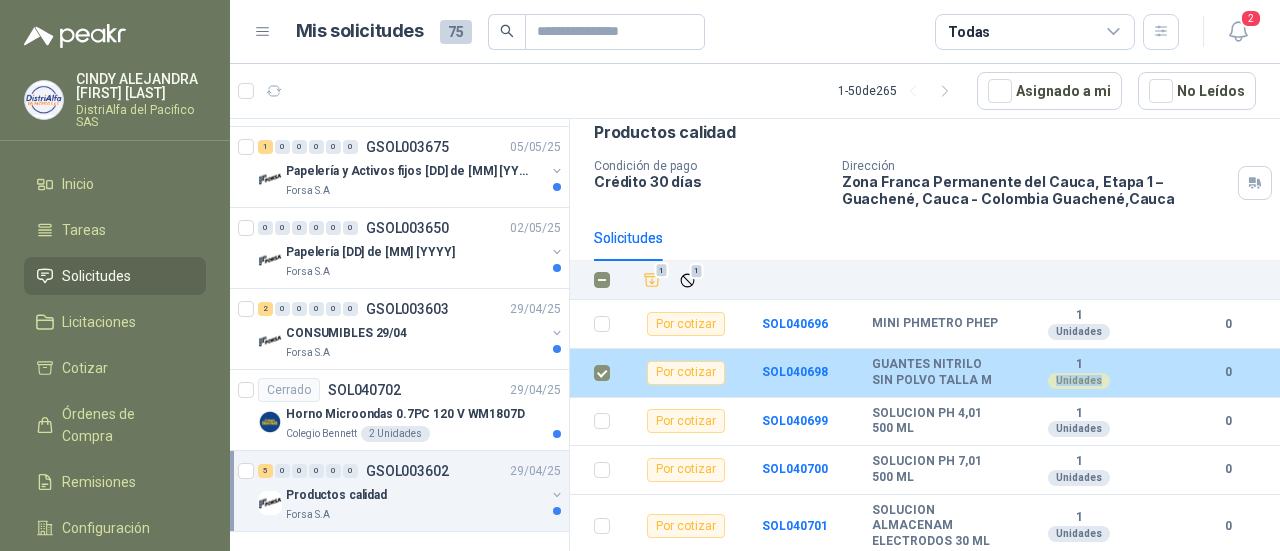 drag, startPoint x: 1063, startPoint y: 351, endPoint x: 918, endPoint y: 357, distance: 145.12408 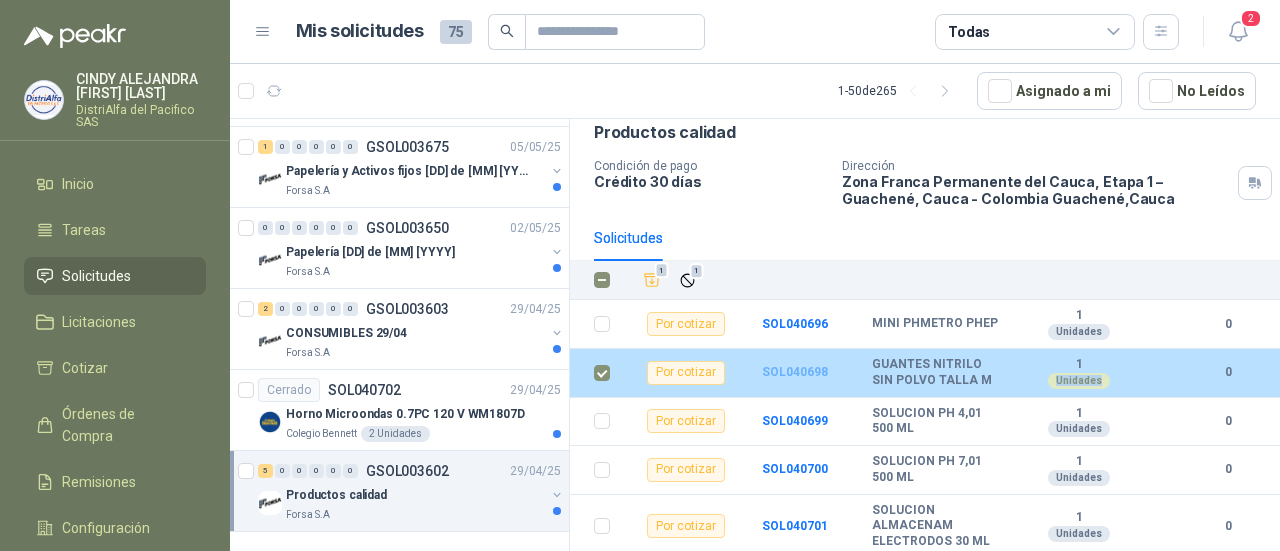click on "SOL040698" at bounding box center [795, 372] 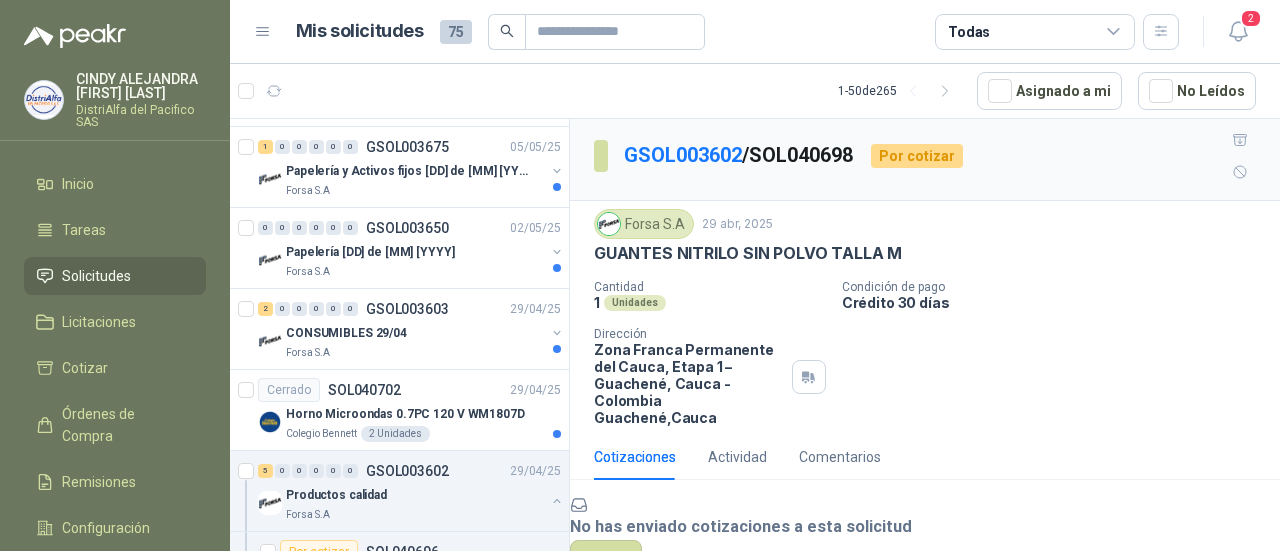 scroll, scrollTop: 0, scrollLeft: 0, axis: both 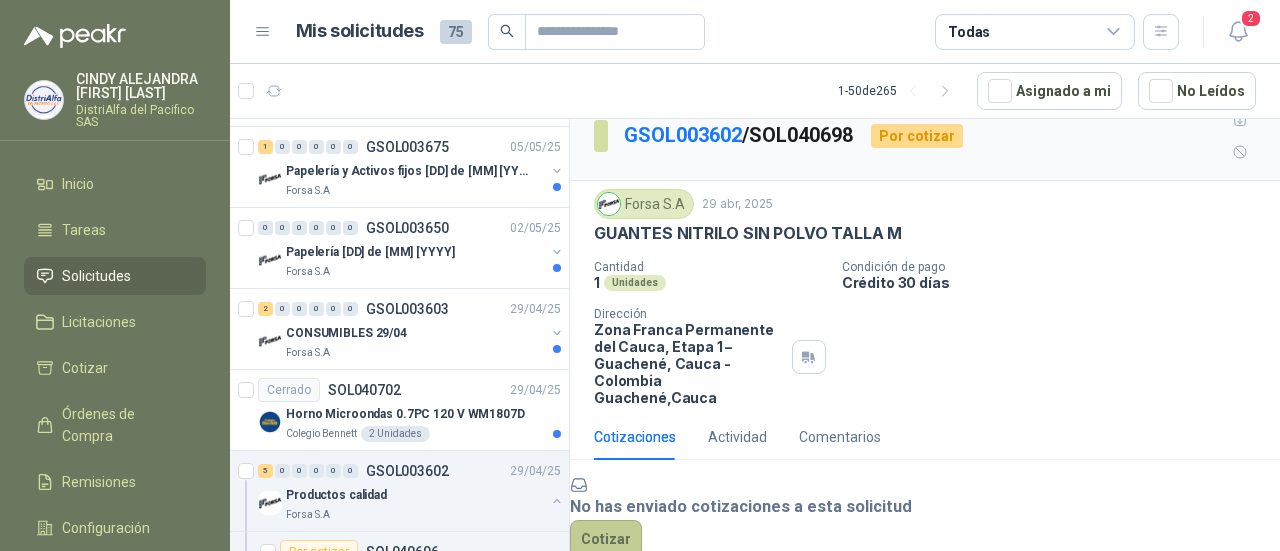 click on "Cotizar" at bounding box center (606, 539) 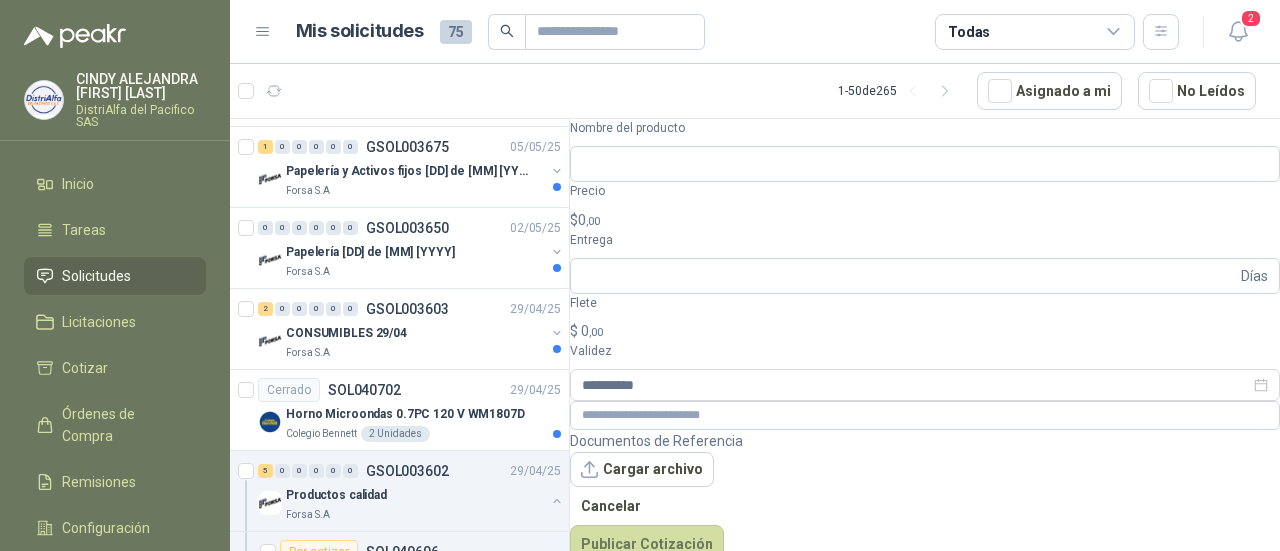 scroll, scrollTop: 152, scrollLeft: 0, axis: vertical 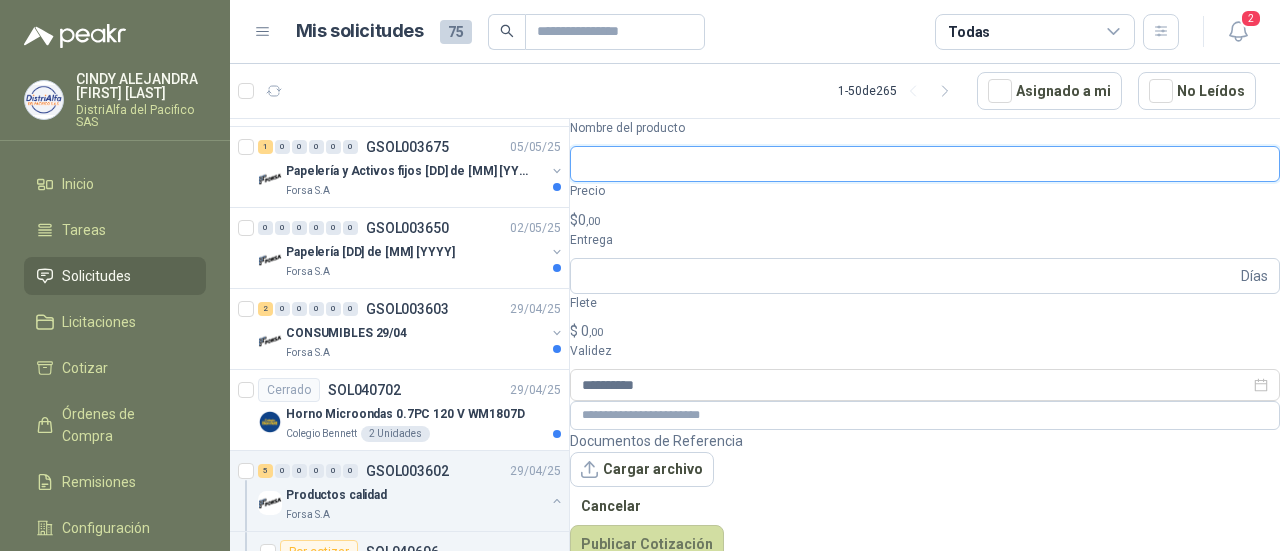 click on "Nombre del producto" at bounding box center (925, 164) 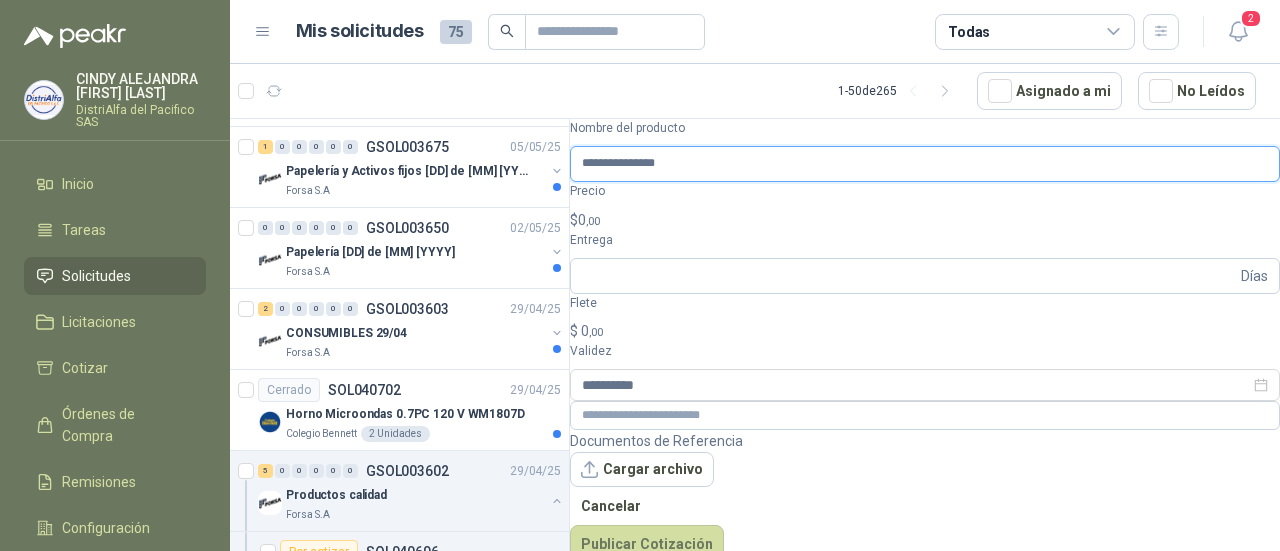 type on "**********" 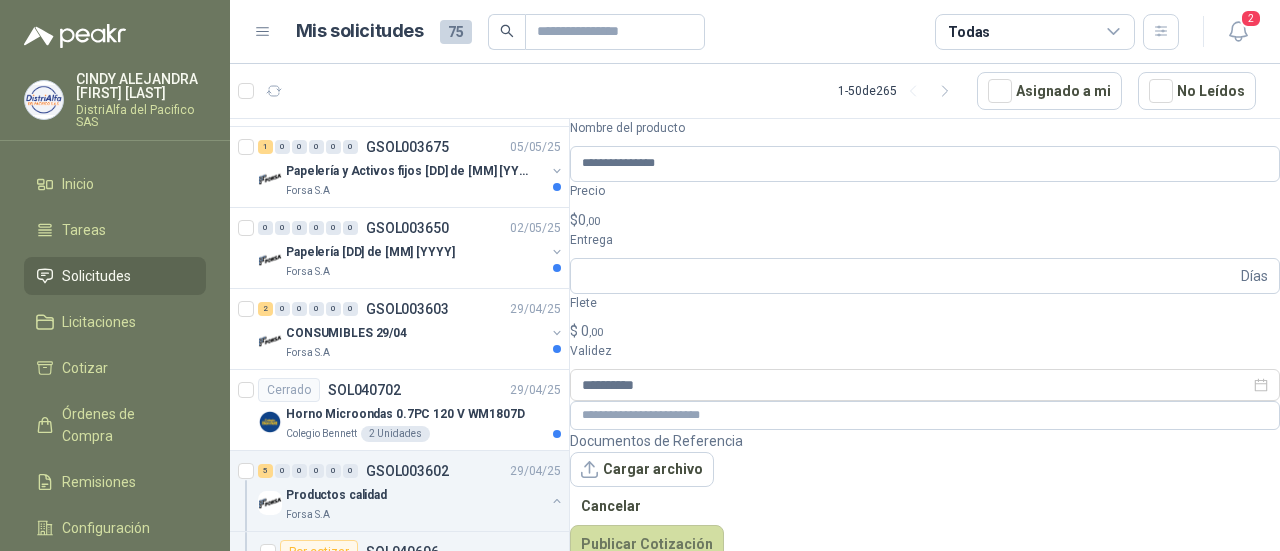 click on "$  0 ,00" at bounding box center [925, 220] 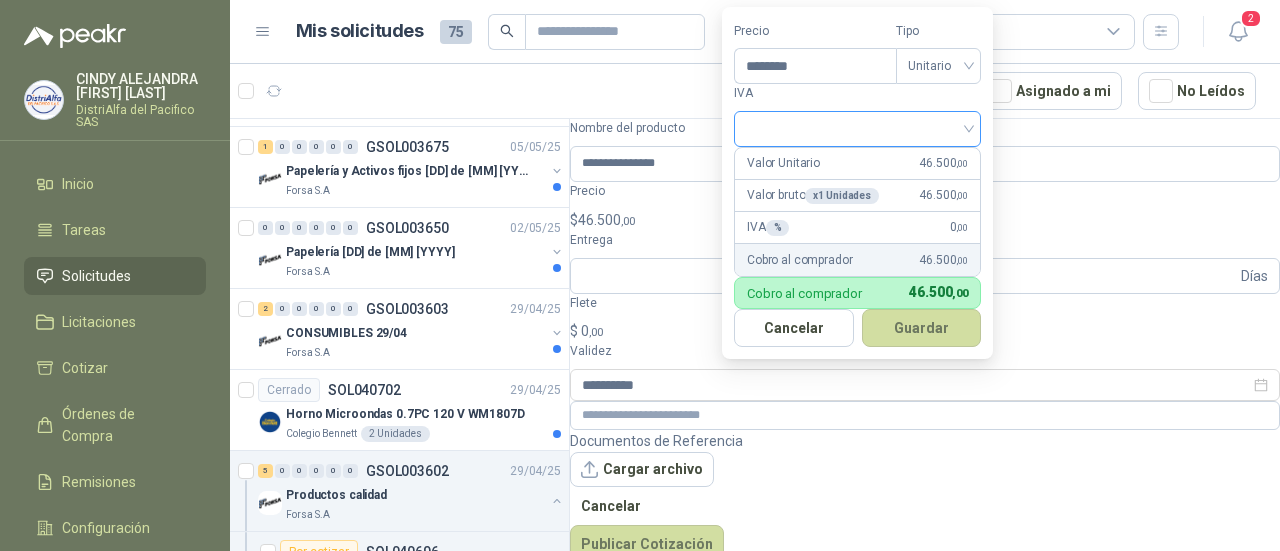 type on "********" 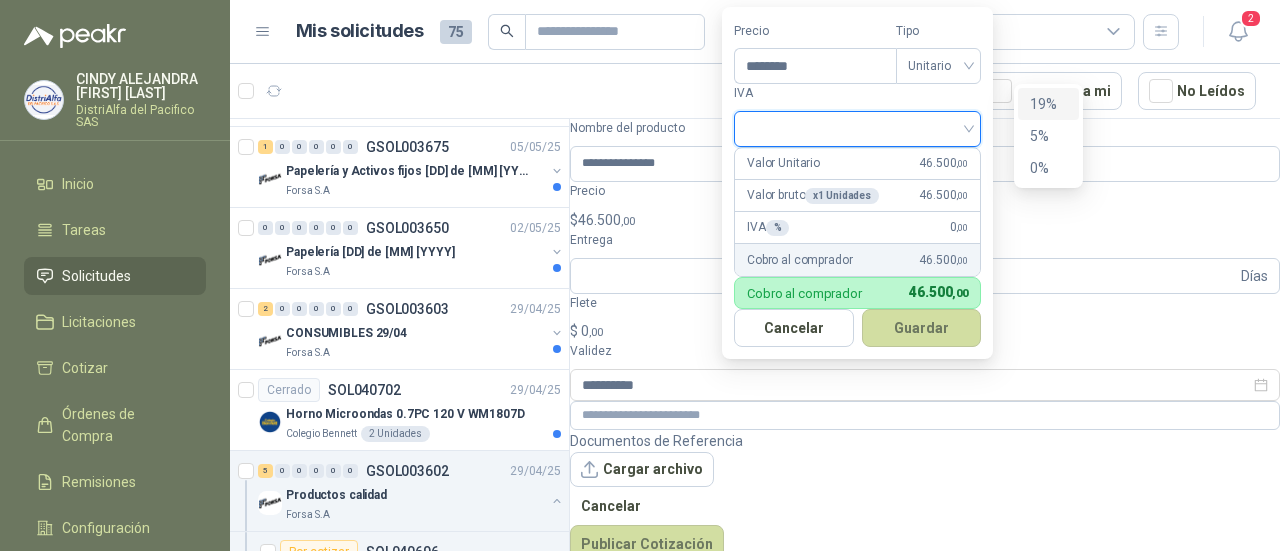 click on "19%" at bounding box center [1048, 104] 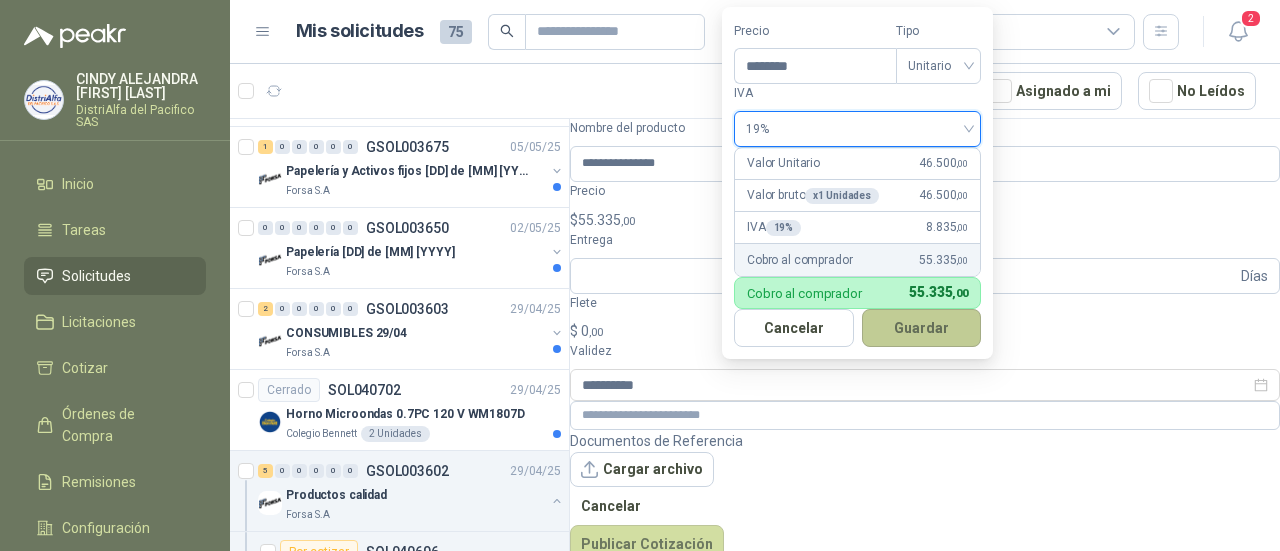 click on "Guardar" at bounding box center (922, 328) 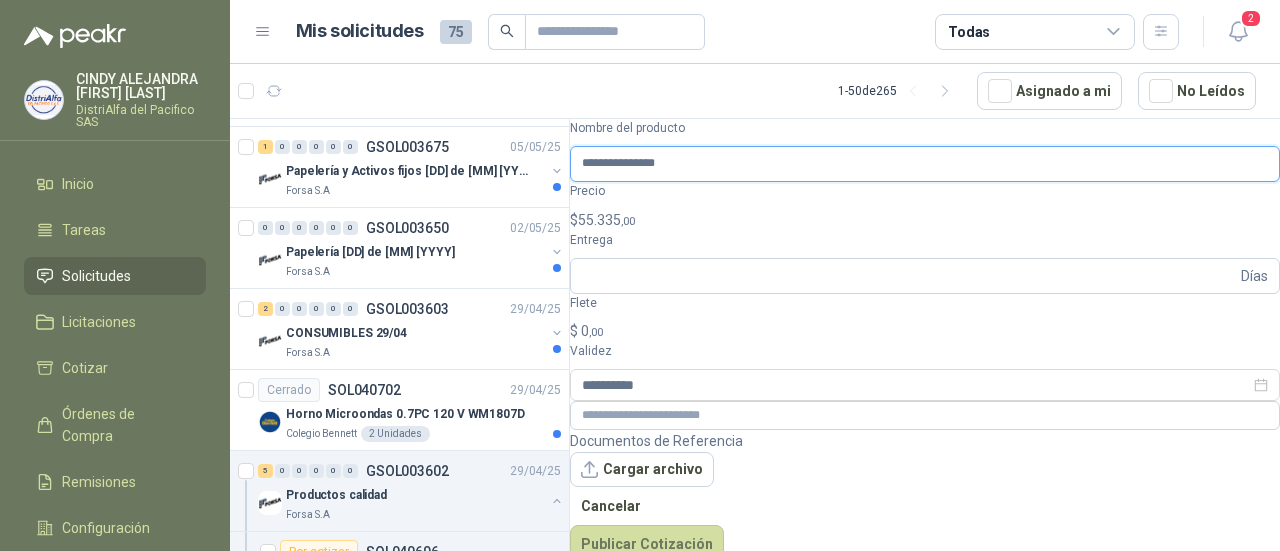 click on "**********" at bounding box center (925, 164) 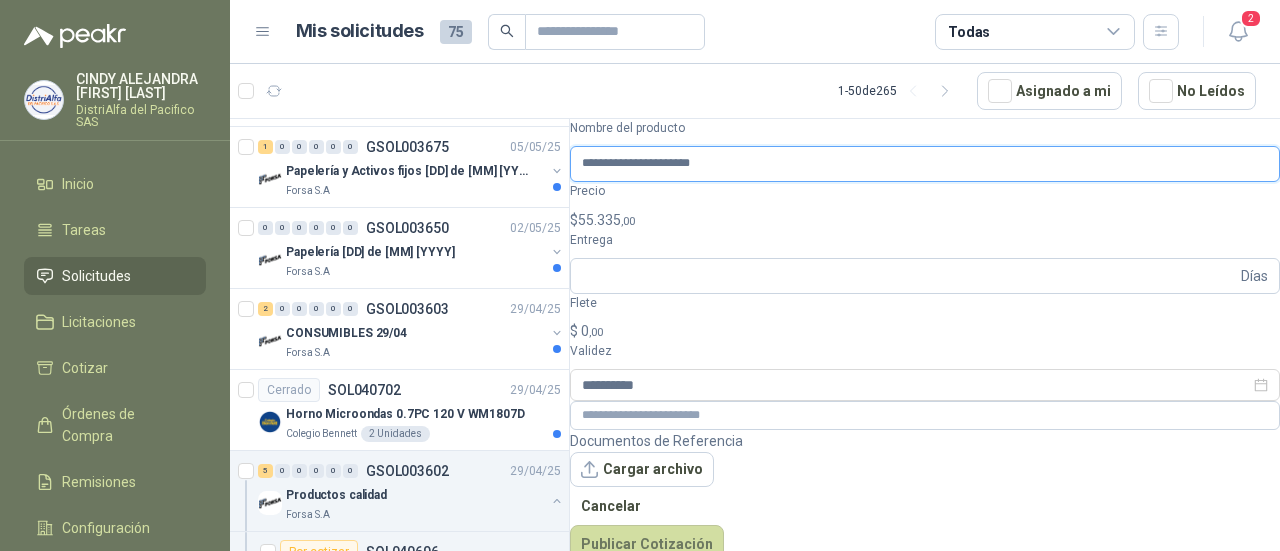 type on "**********" 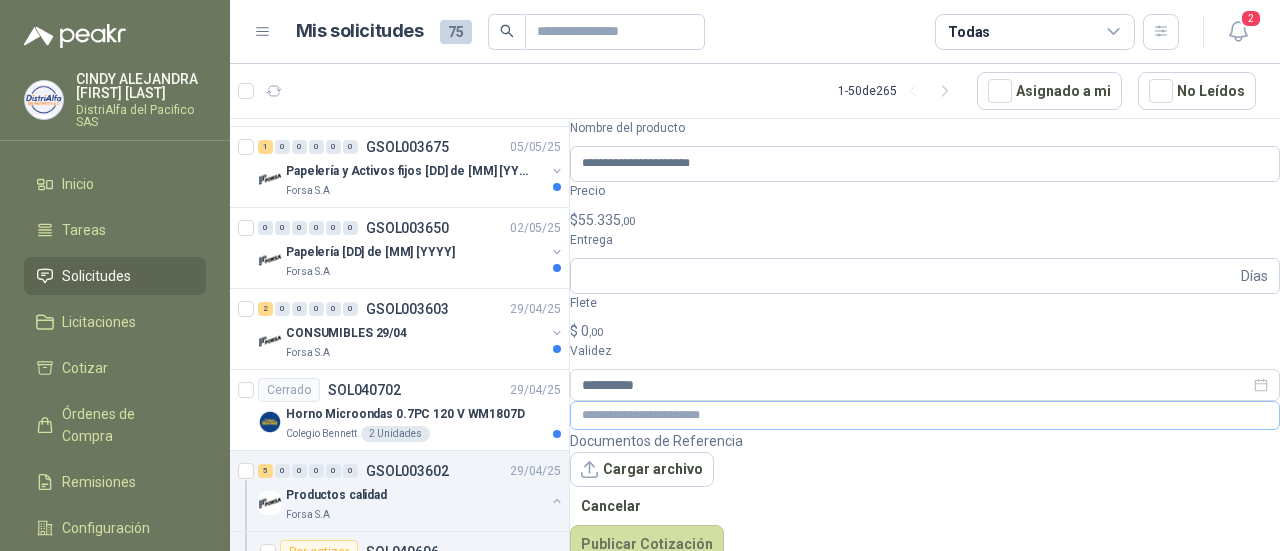 drag, startPoint x: 709, startPoint y: 465, endPoint x: 718, endPoint y: 449, distance: 18.35756 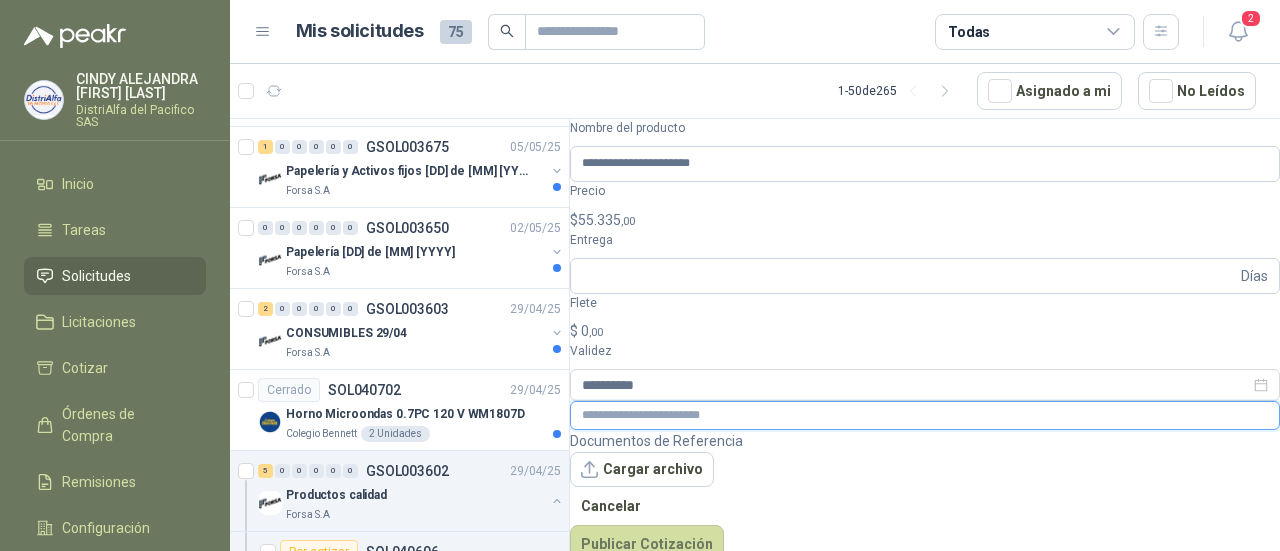 click at bounding box center (925, 415) 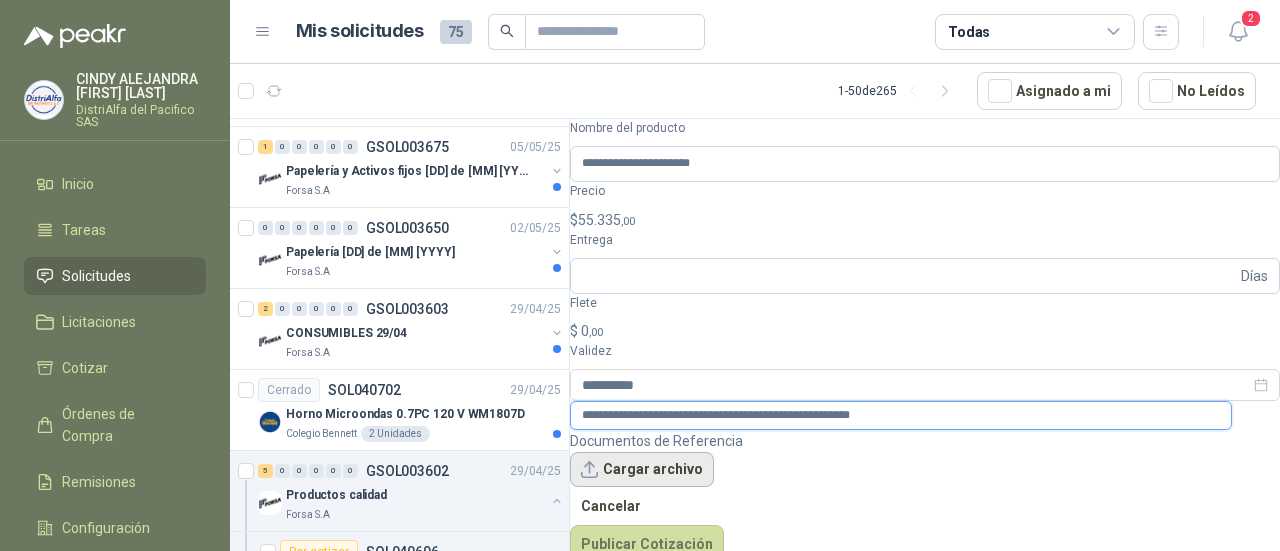 type on "**********" 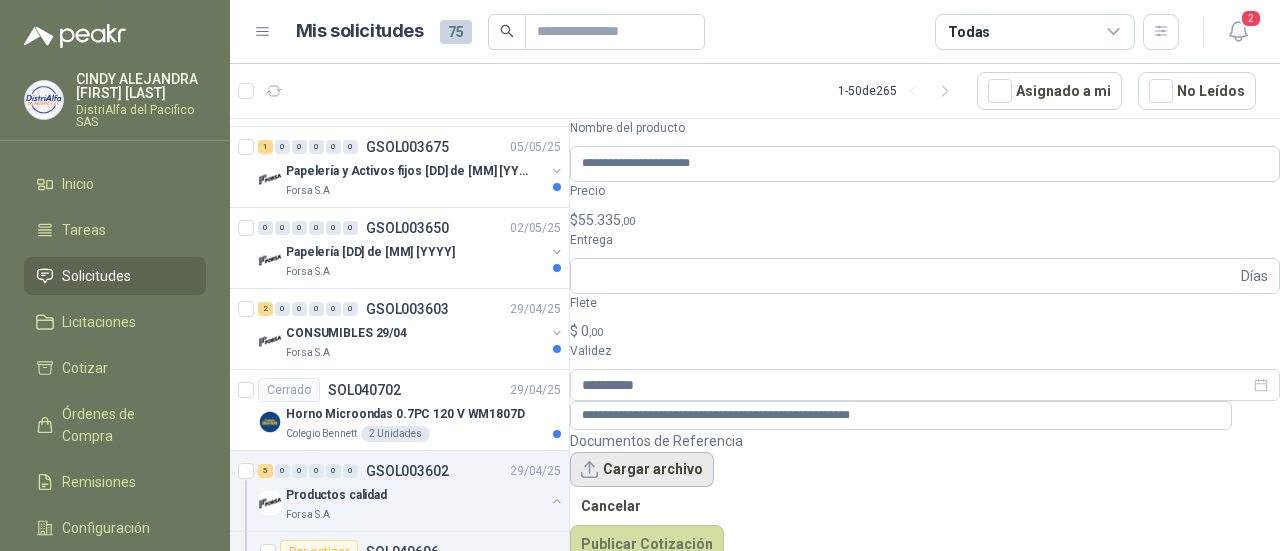 click on "Cargar archivo" at bounding box center [642, 470] 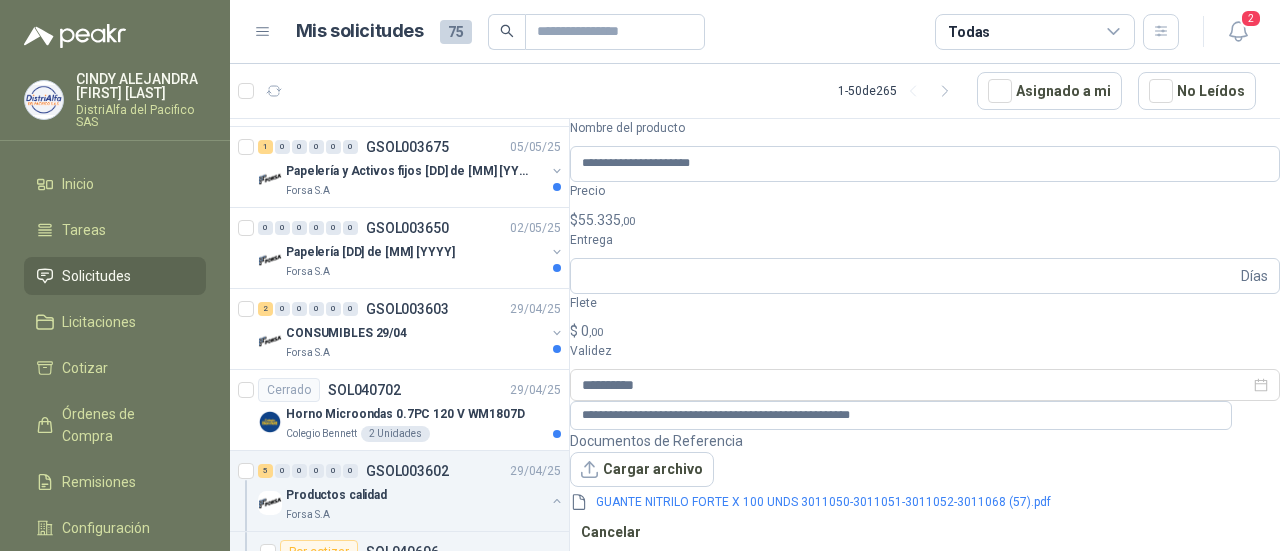 click on "Publicar Cotización" at bounding box center (647, 570) 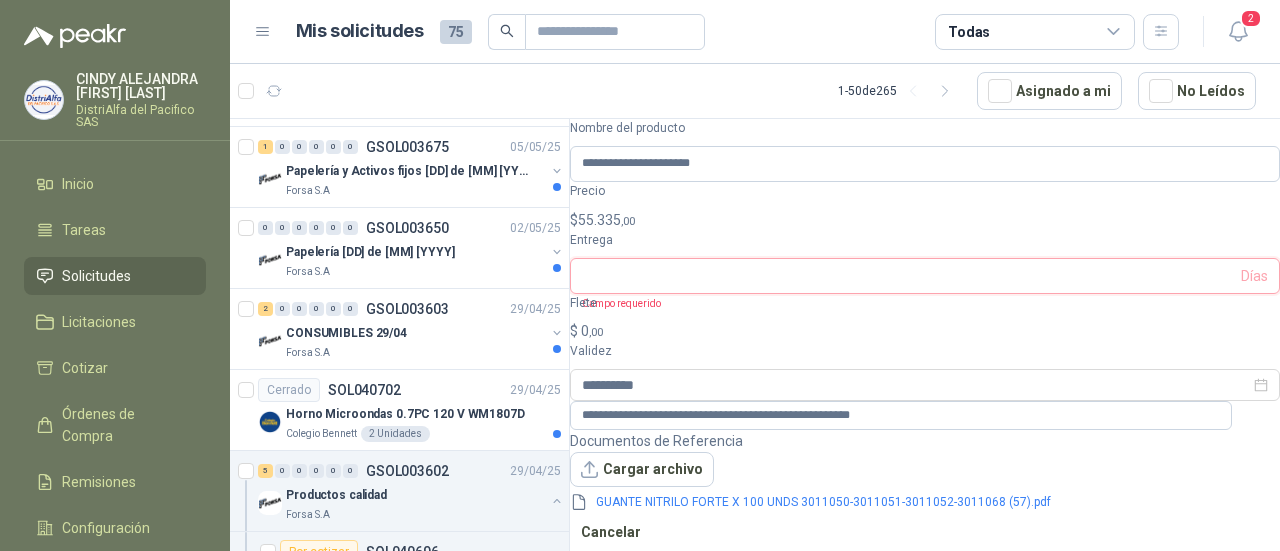 type on "*" 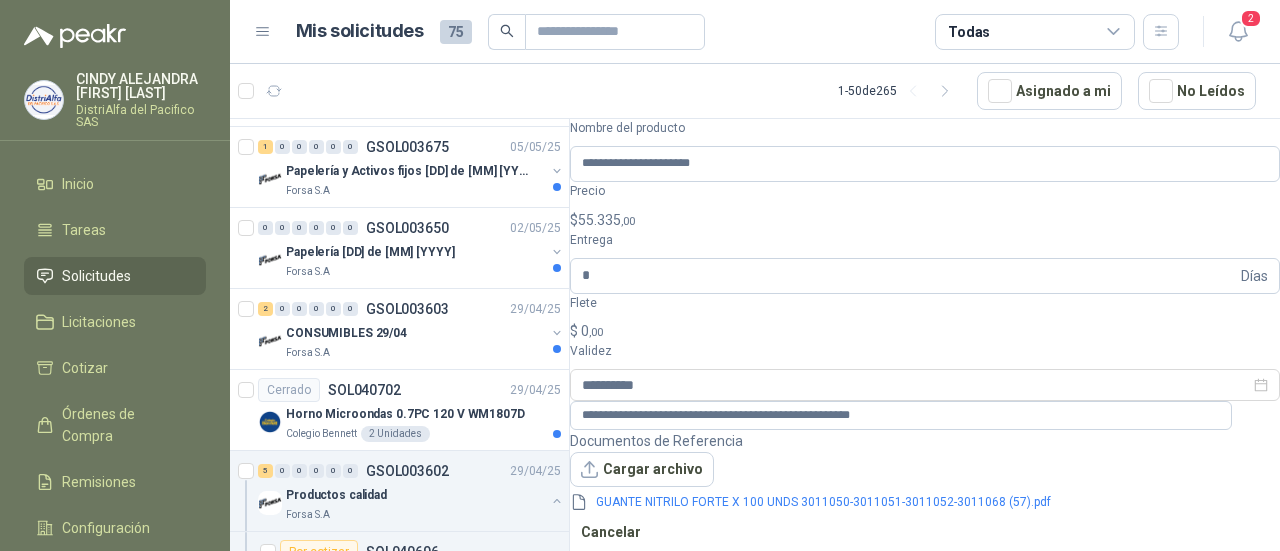 click on "Publicar Cotización" at bounding box center [647, 570] 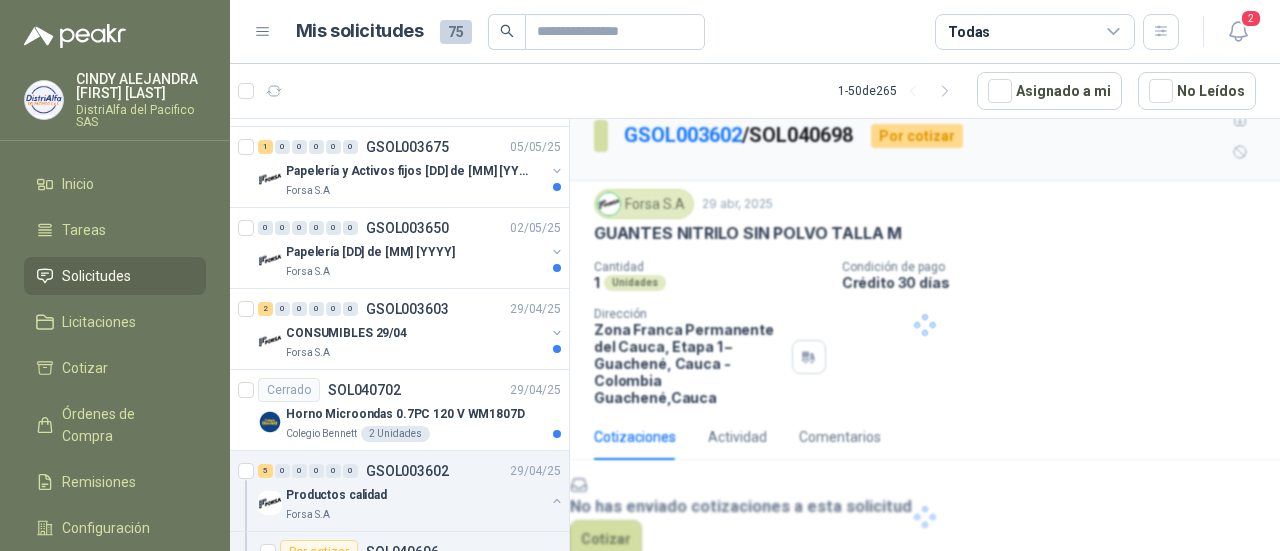 scroll, scrollTop: 43, scrollLeft: 0, axis: vertical 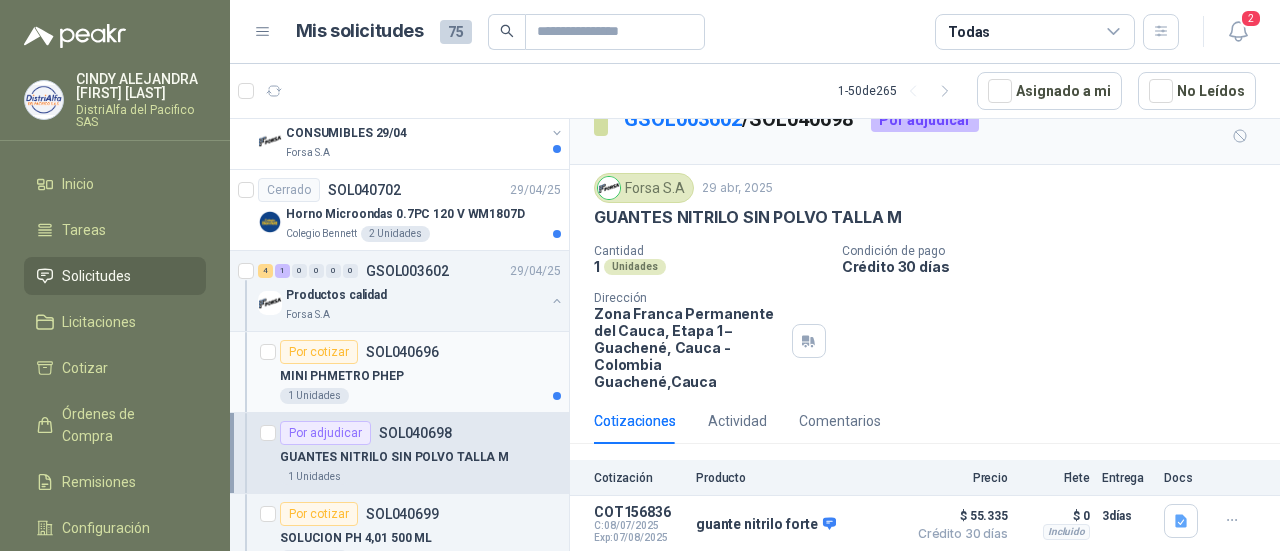 click on "Por cotizar" at bounding box center (319, 352) 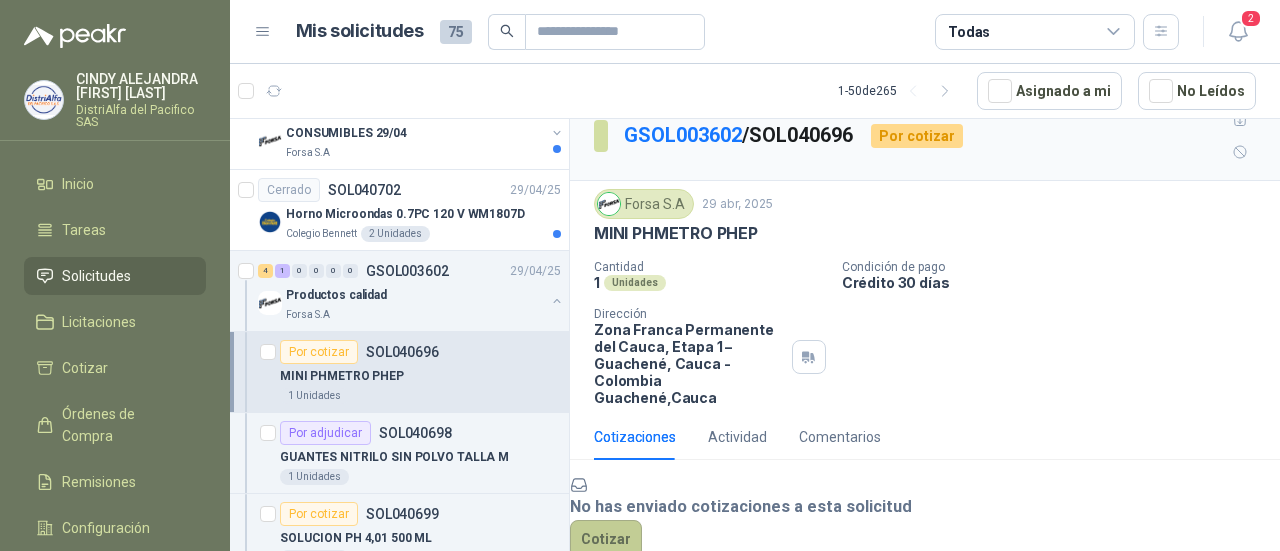 click on "Cotizar" at bounding box center (606, 539) 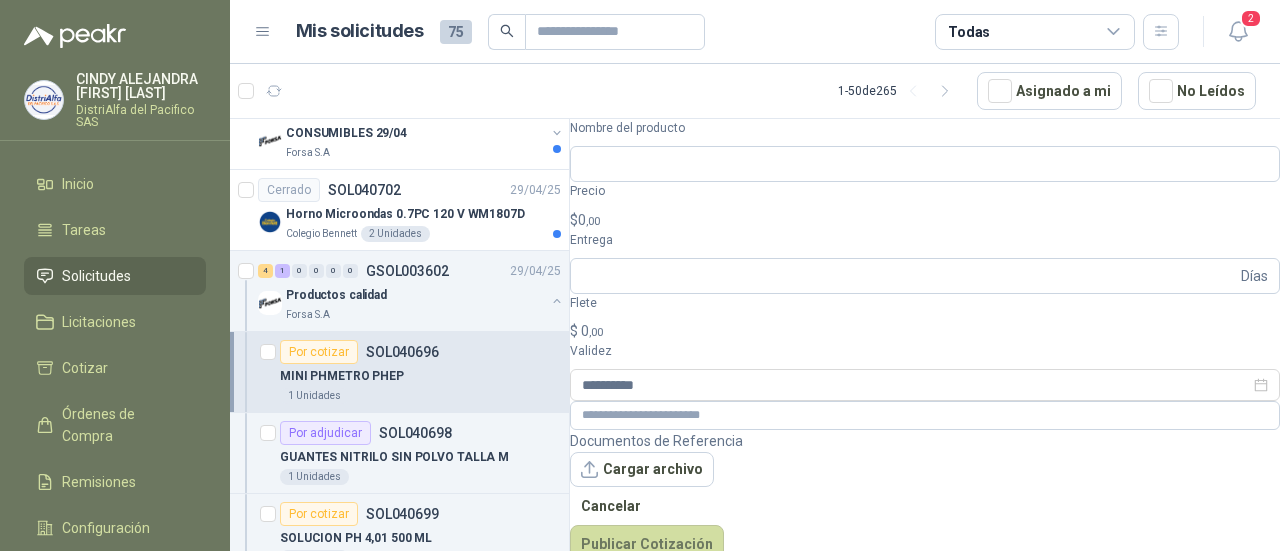 scroll, scrollTop: 152, scrollLeft: 0, axis: vertical 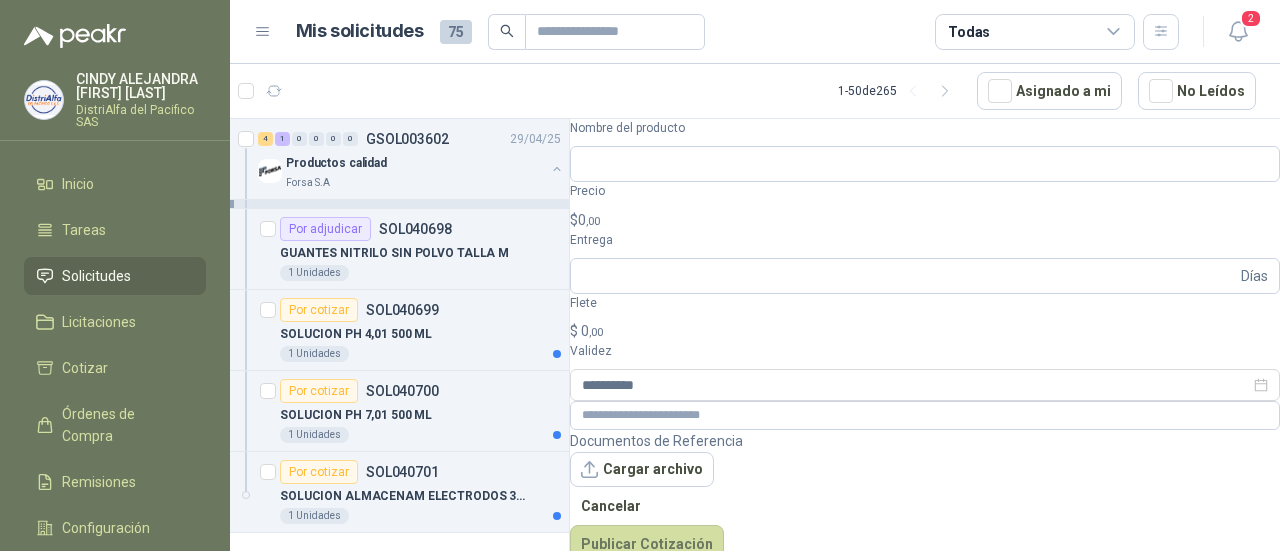 click on "Solicitudes" at bounding box center [96, 276] 